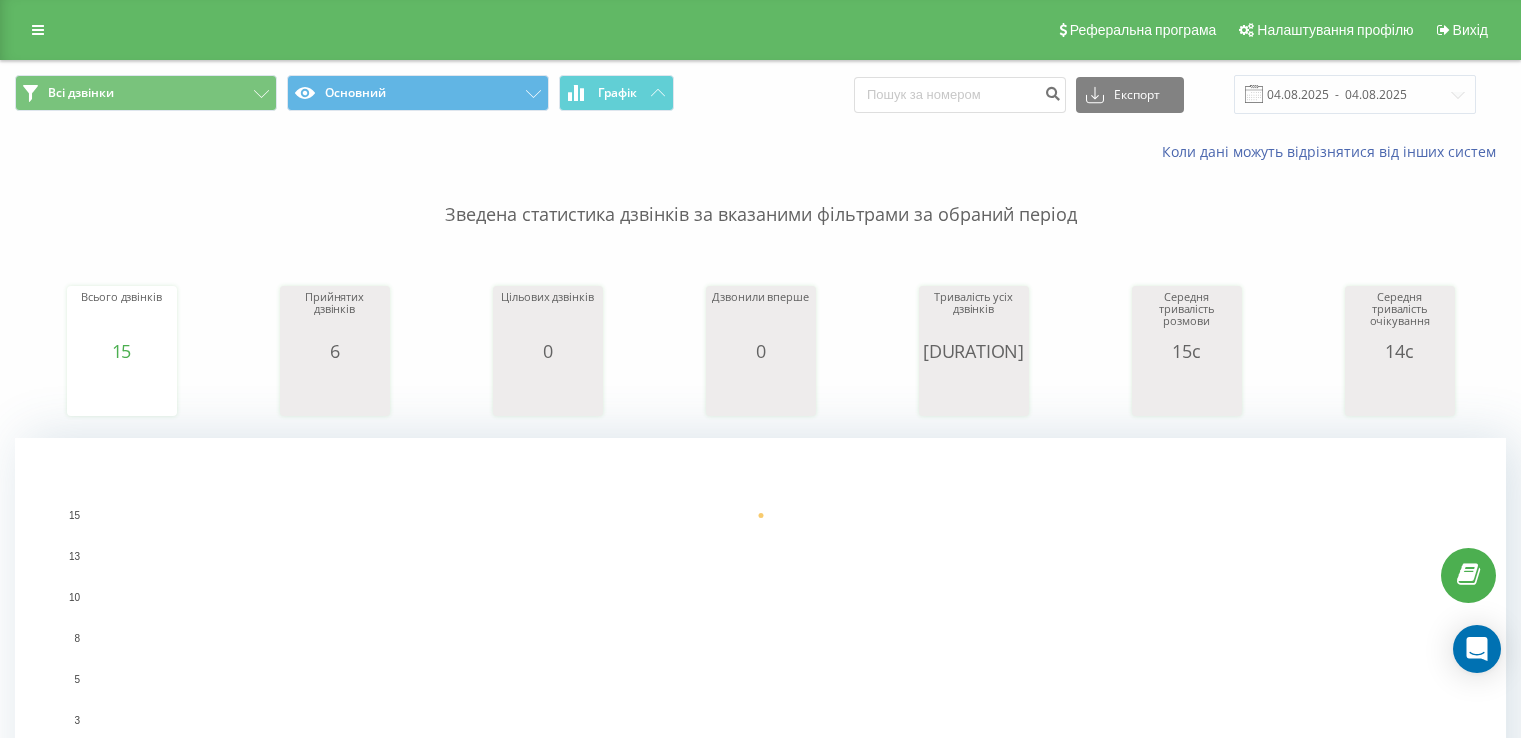 scroll, scrollTop: 0, scrollLeft: 0, axis: both 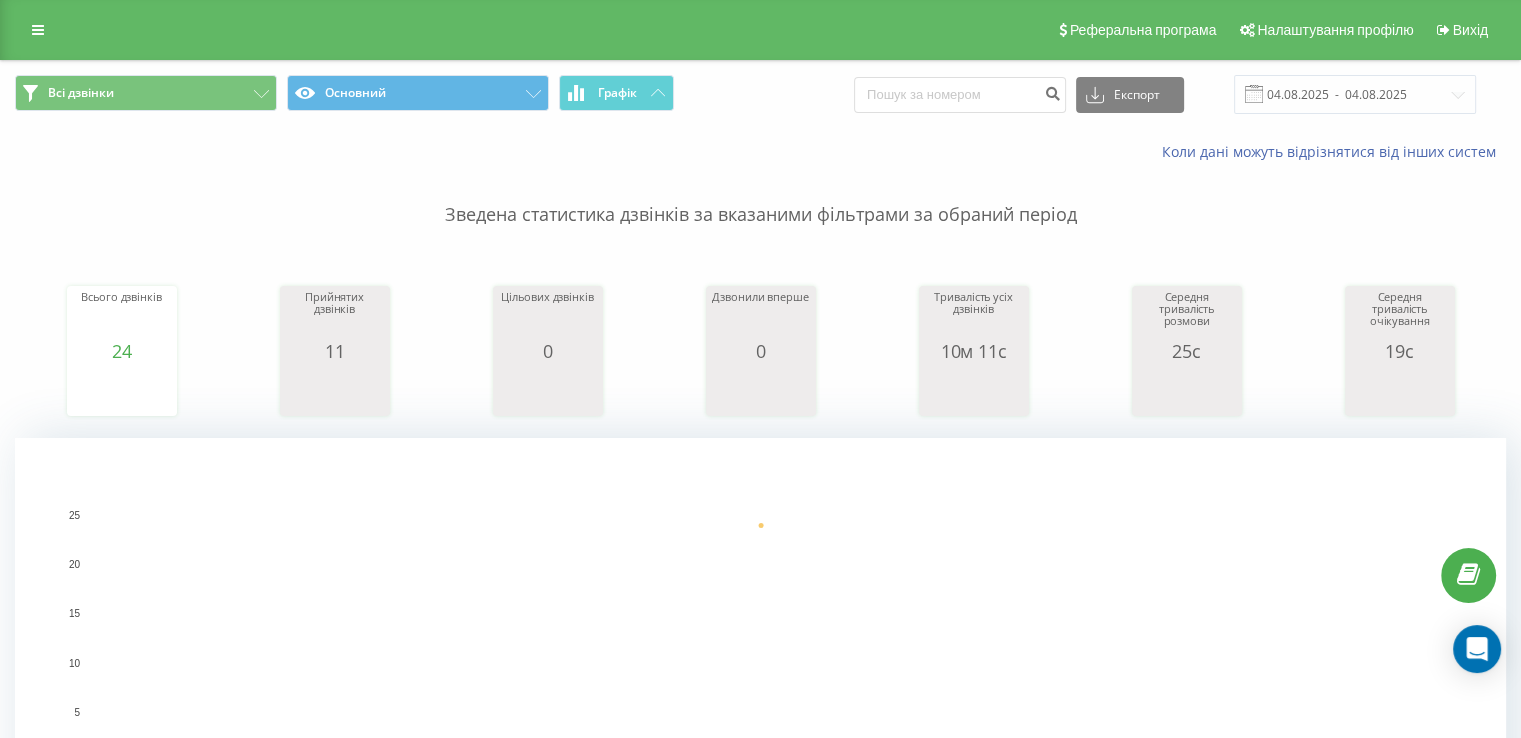 click on "Всі дзвінки Основний Графік" at bounding box center (380, 94) 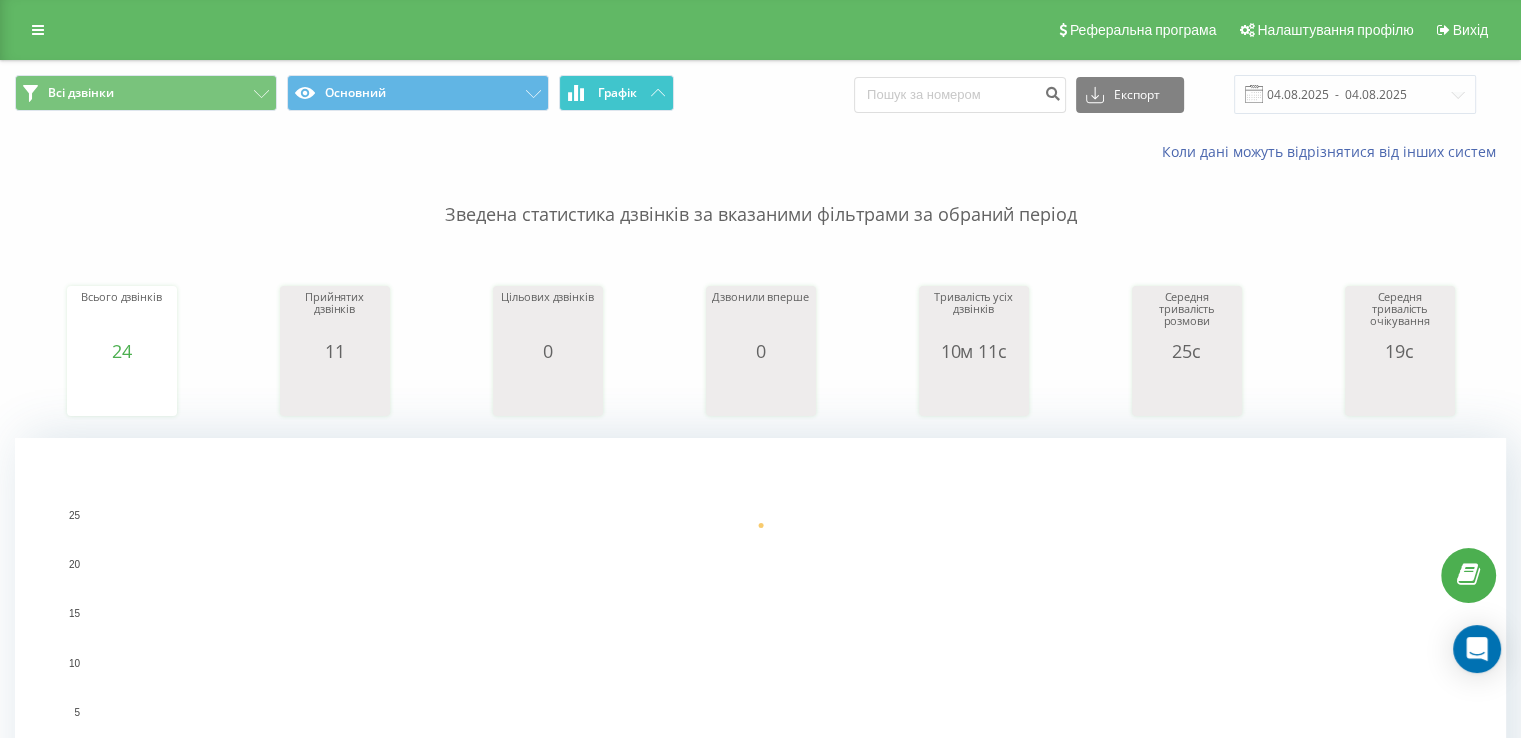 click on "Графік" at bounding box center (616, 93) 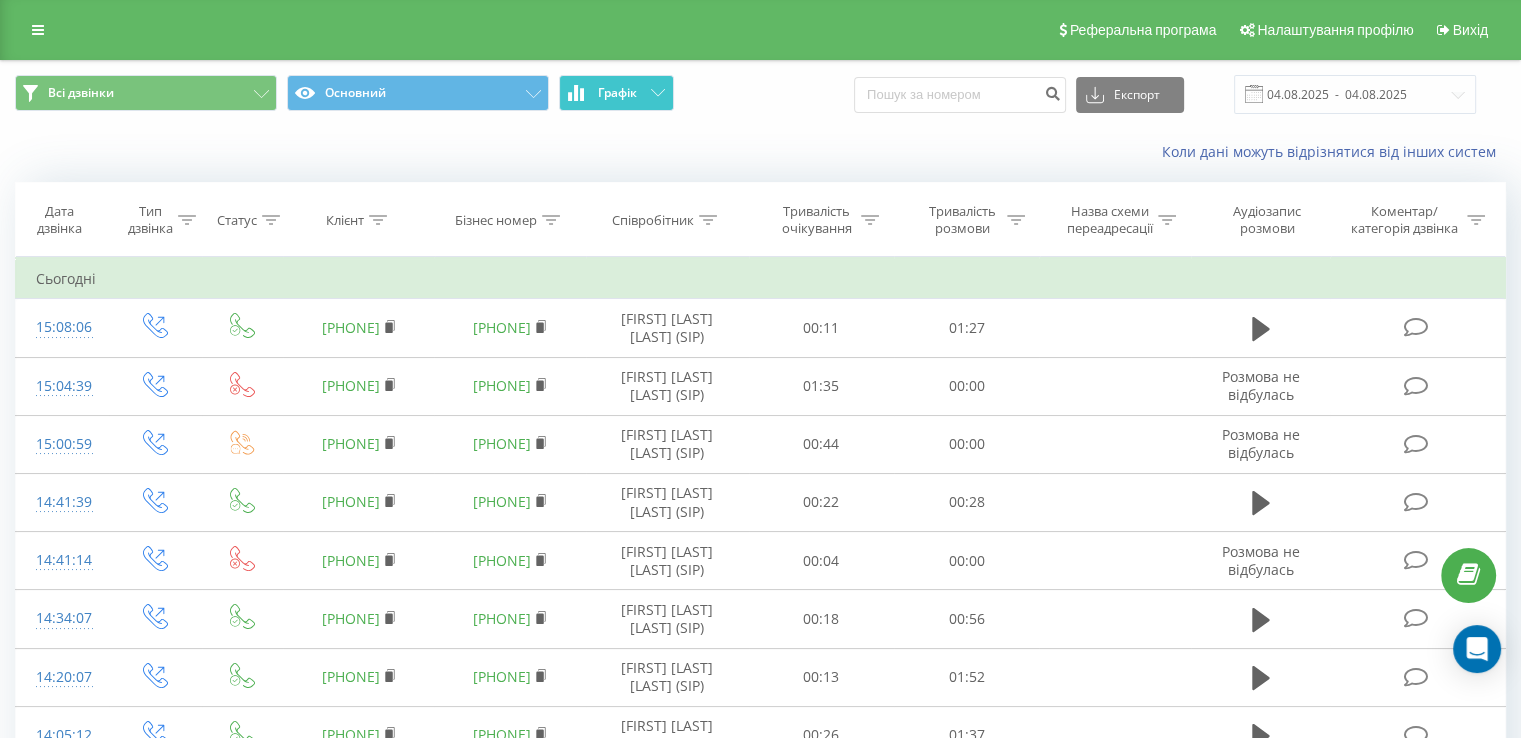 click on "Графік" at bounding box center [616, 93] 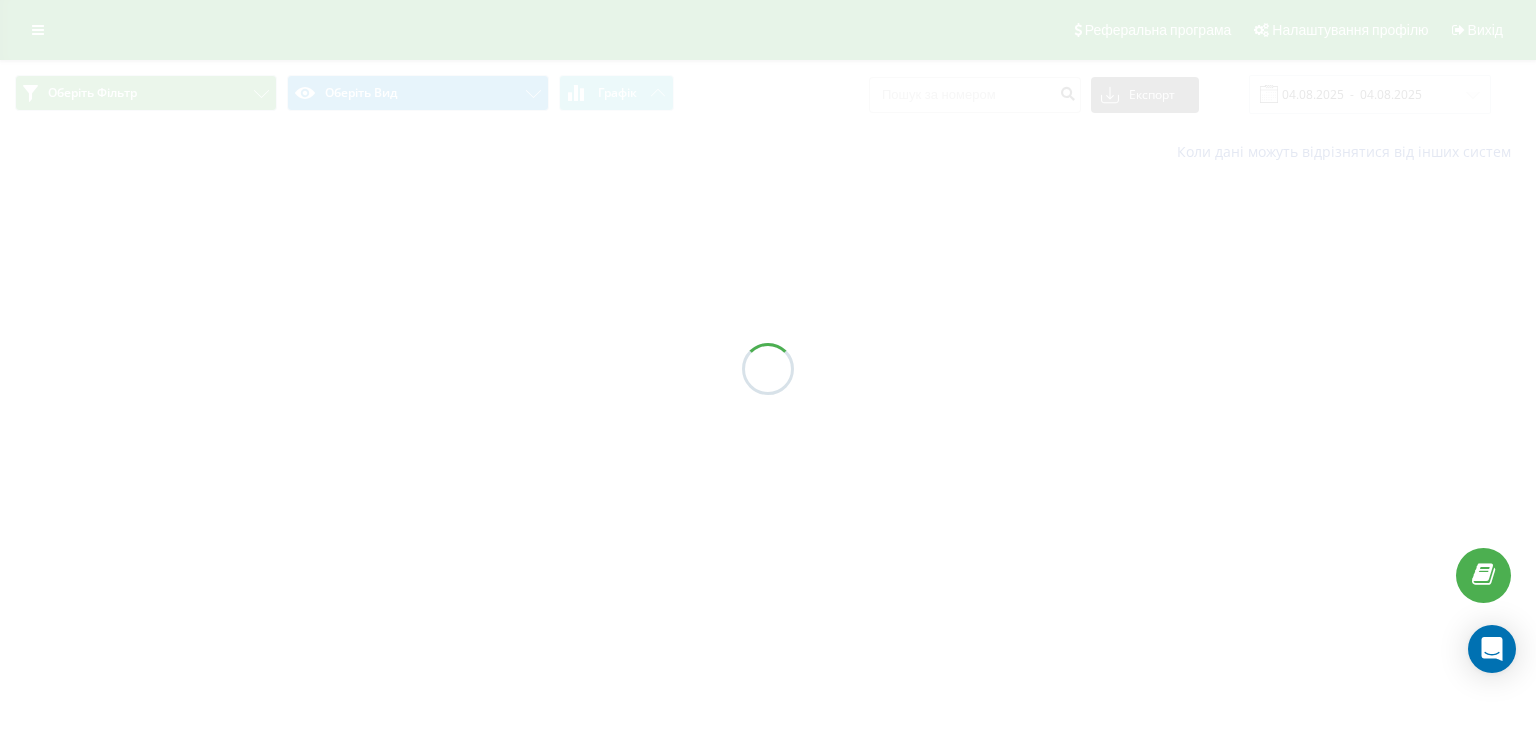 scroll, scrollTop: 0, scrollLeft: 0, axis: both 